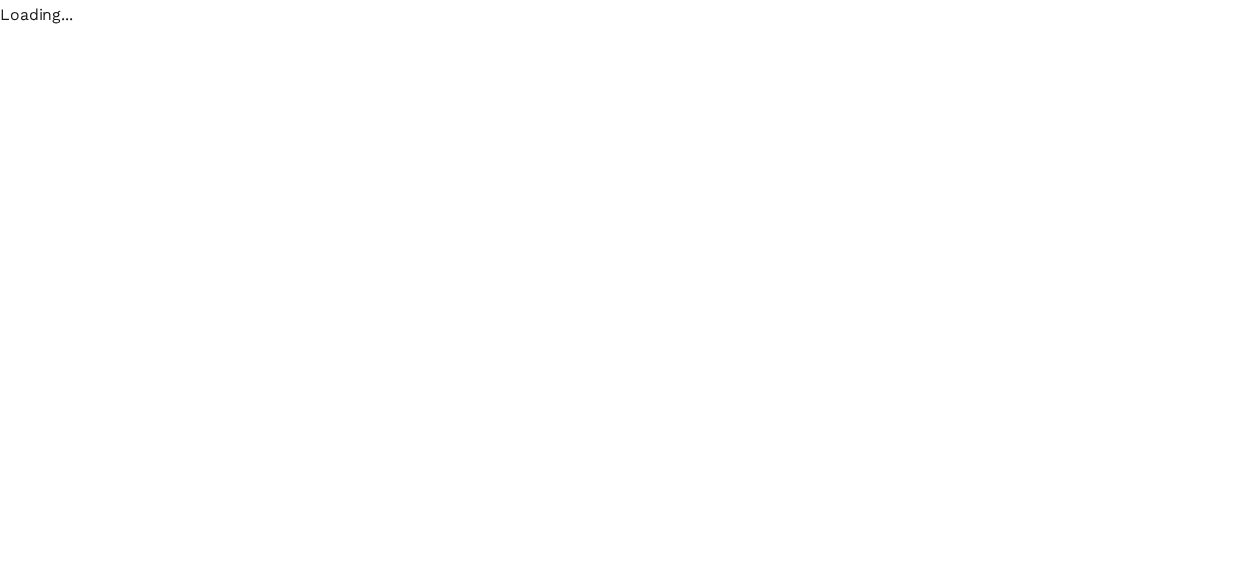 scroll, scrollTop: 0, scrollLeft: 0, axis: both 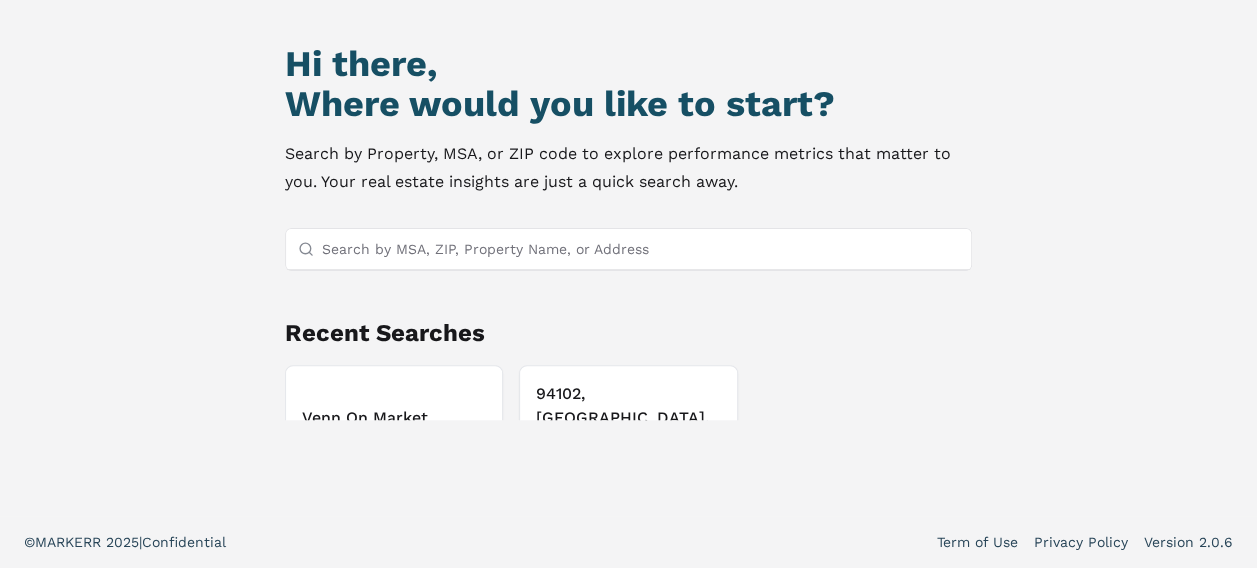click on "Venn On Market" at bounding box center (394, 418) 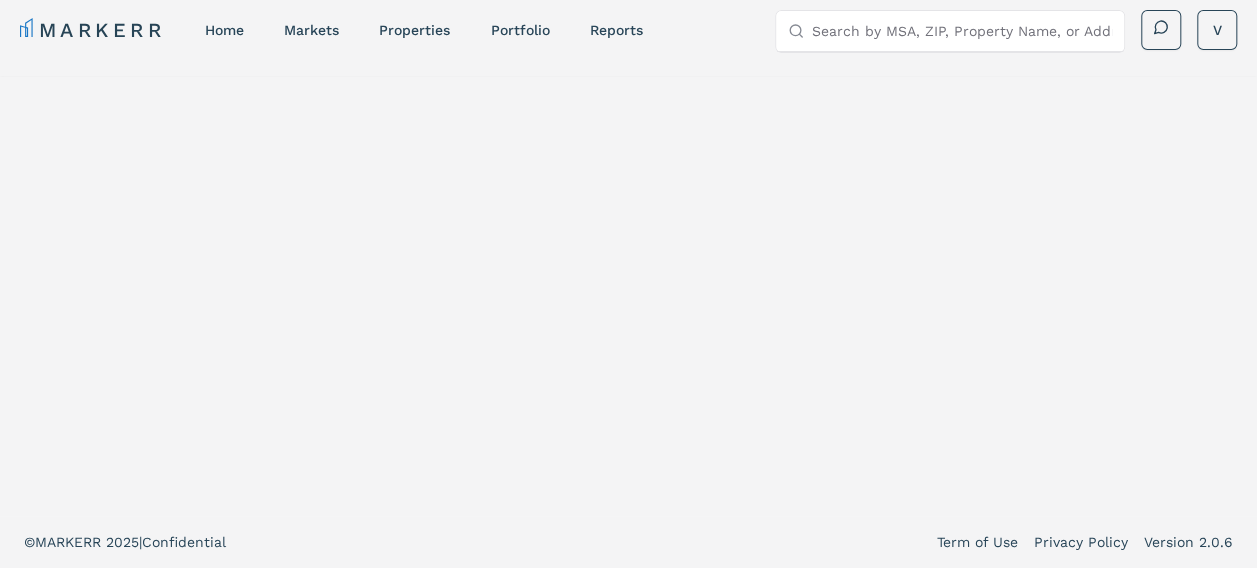 scroll, scrollTop: 0, scrollLeft: 0, axis: both 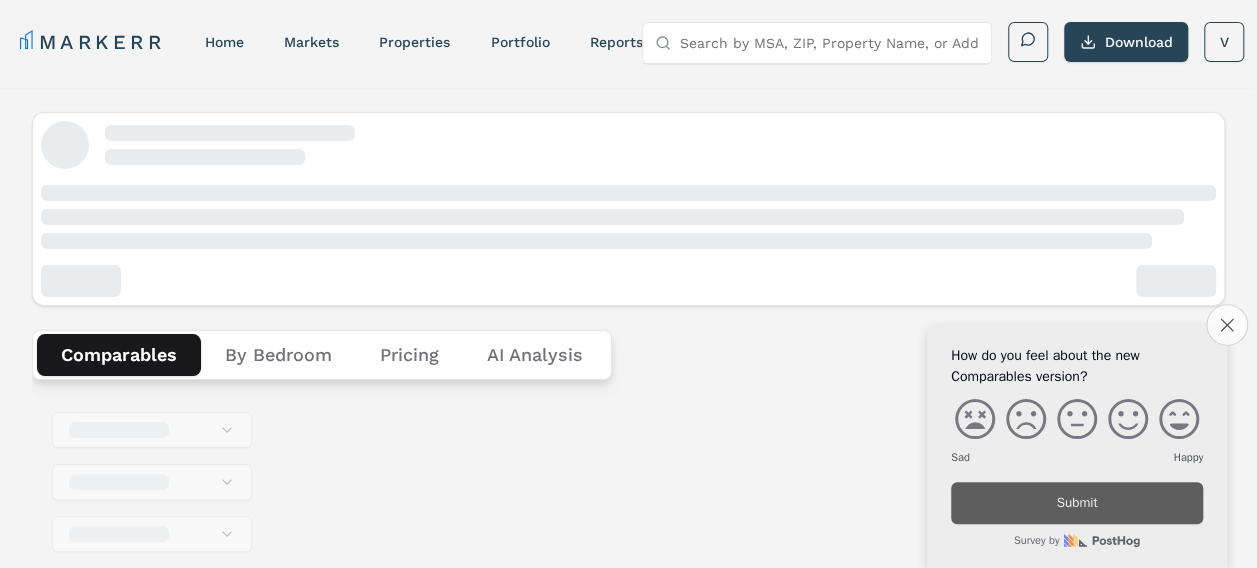 click on "Close survey" at bounding box center [1227, 325] 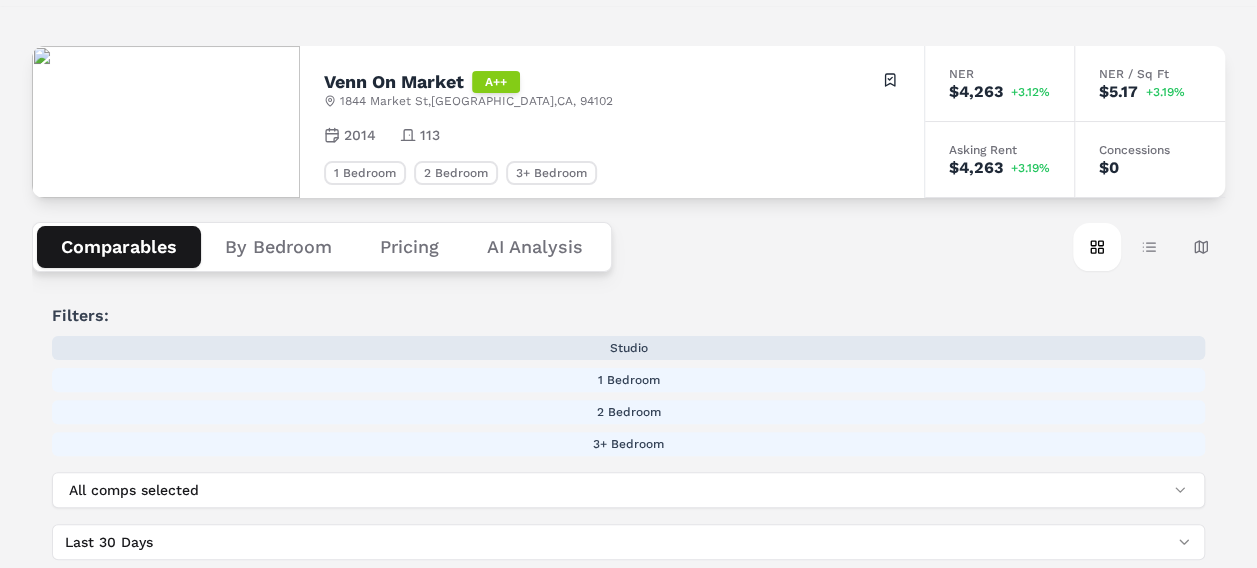scroll, scrollTop: 0, scrollLeft: 0, axis: both 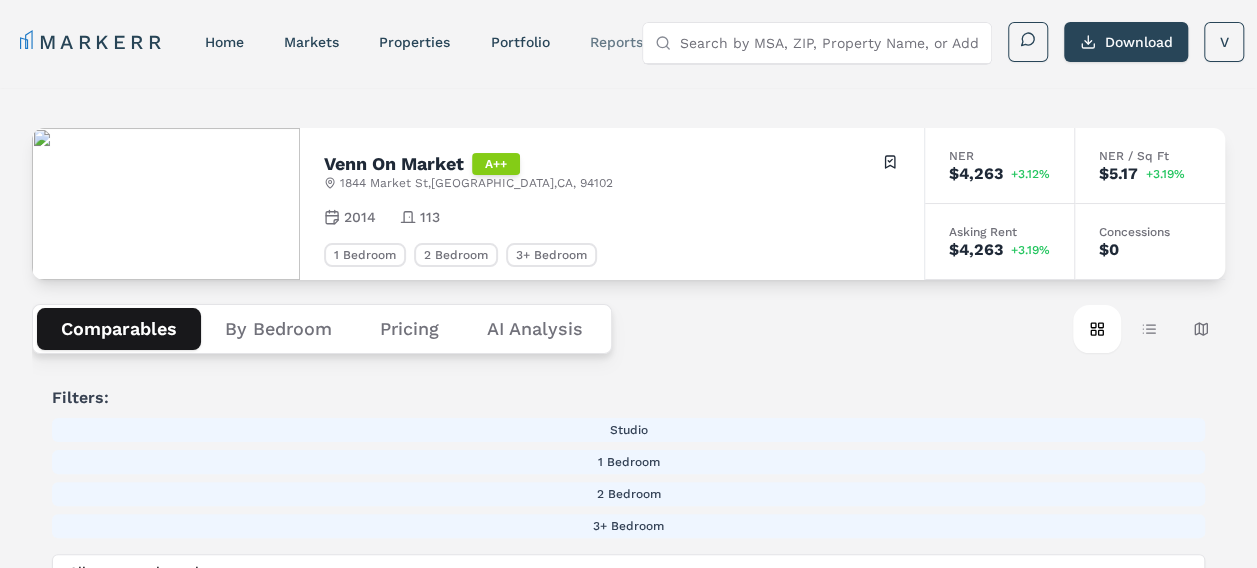 click on "reports" at bounding box center [615, 42] 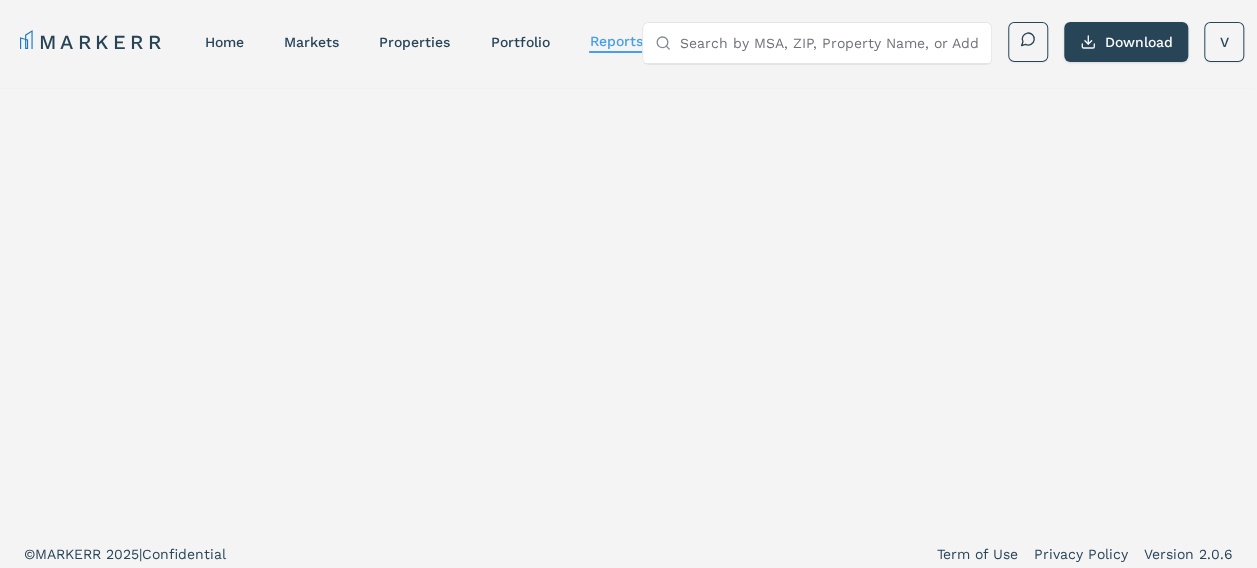 select on "-release_date" 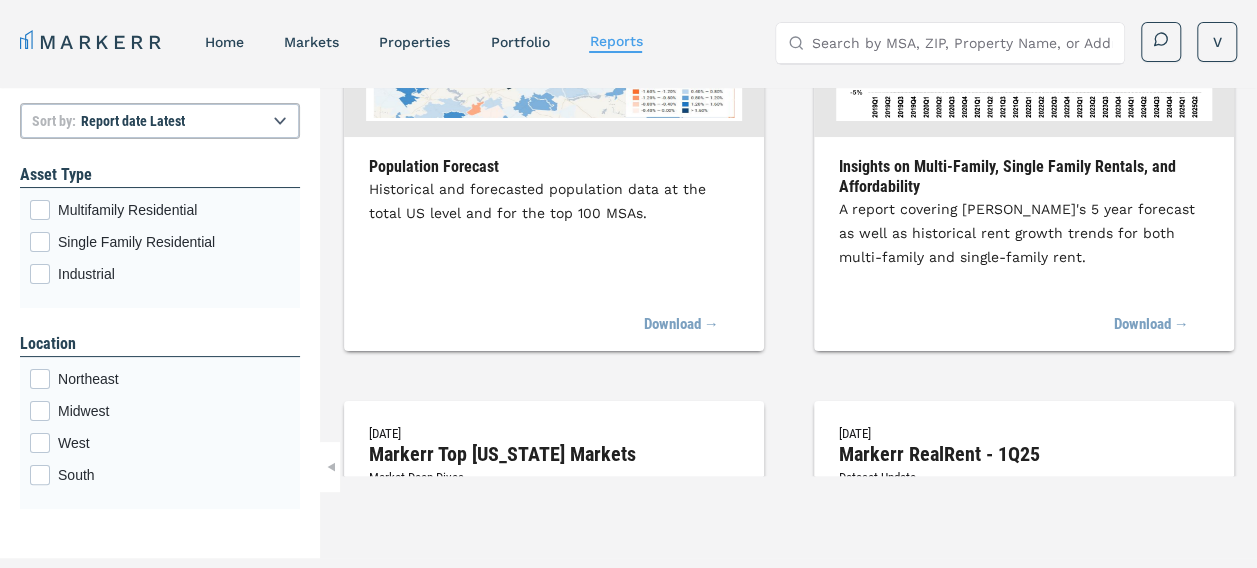 scroll, scrollTop: 300, scrollLeft: 0, axis: vertical 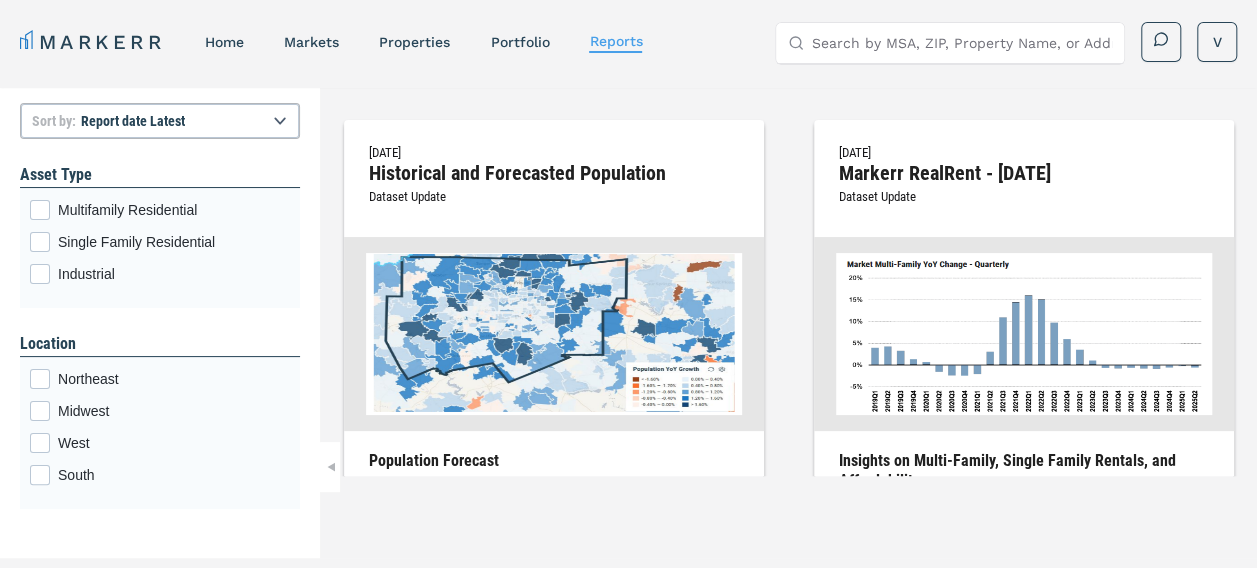 click on "Dataset Update" at bounding box center [877, 196] 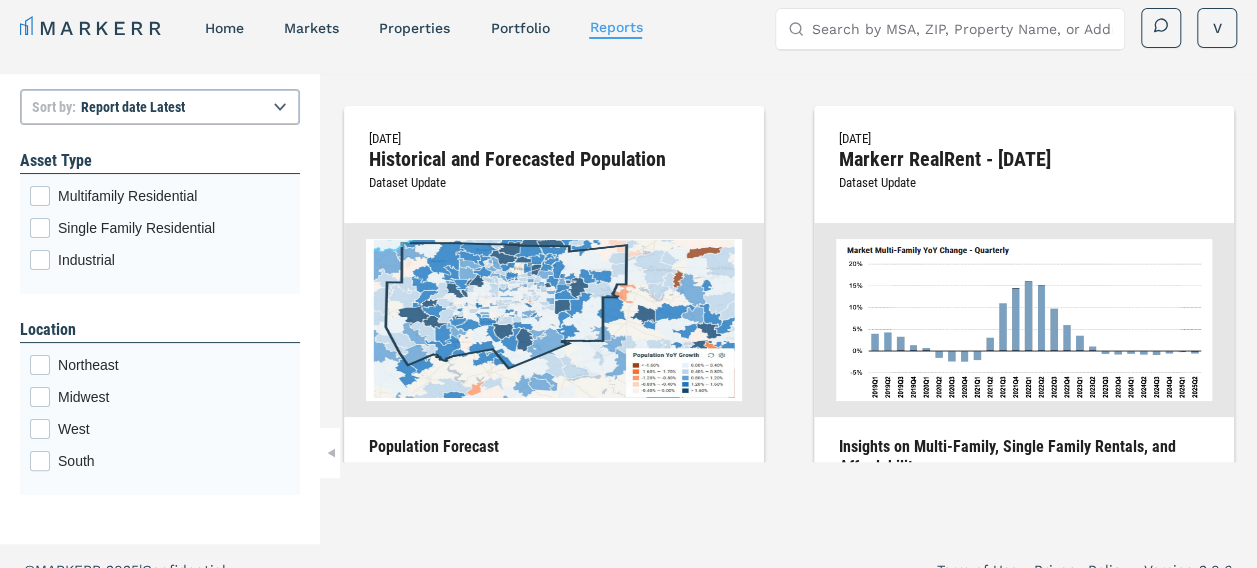 scroll, scrollTop: 0, scrollLeft: 0, axis: both 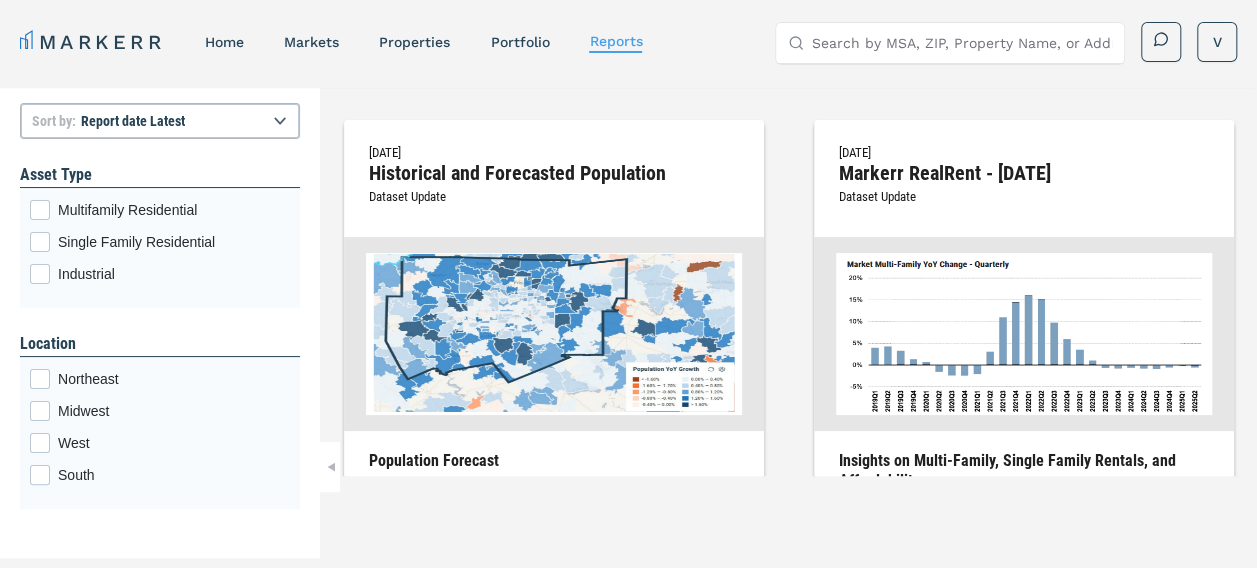 click on "[DATE] Markerr RealRent - [DATE] Dataset Update" at bounding box center (1024, 188) 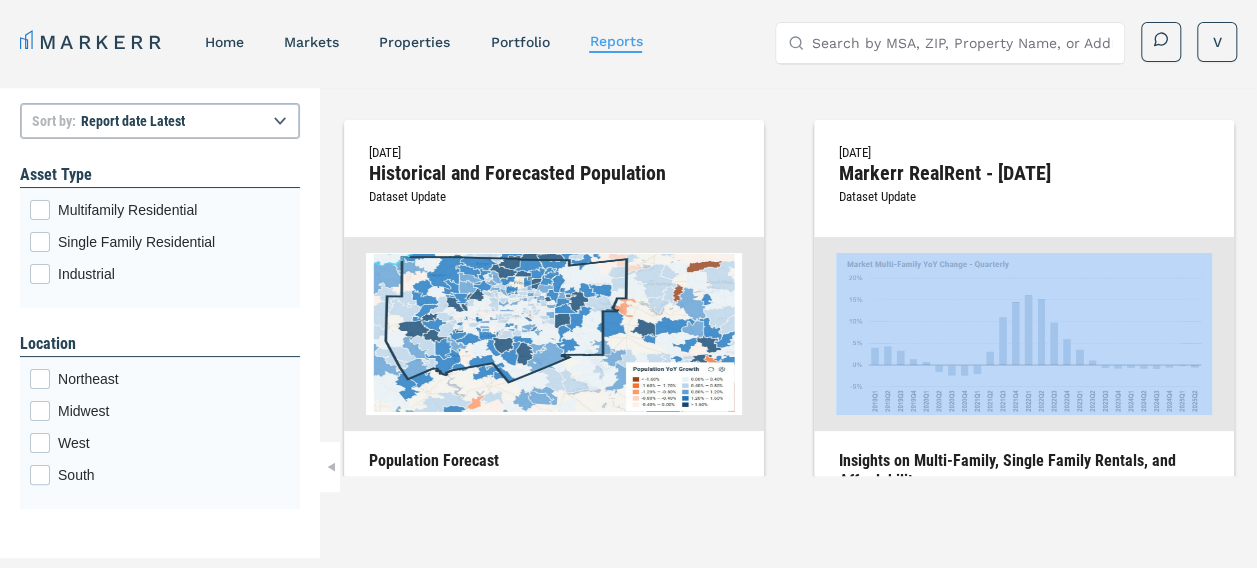 click on "[DATE] Markerr RealRent - [DATE] Dataset Update" at bounding box center [1024, 188] 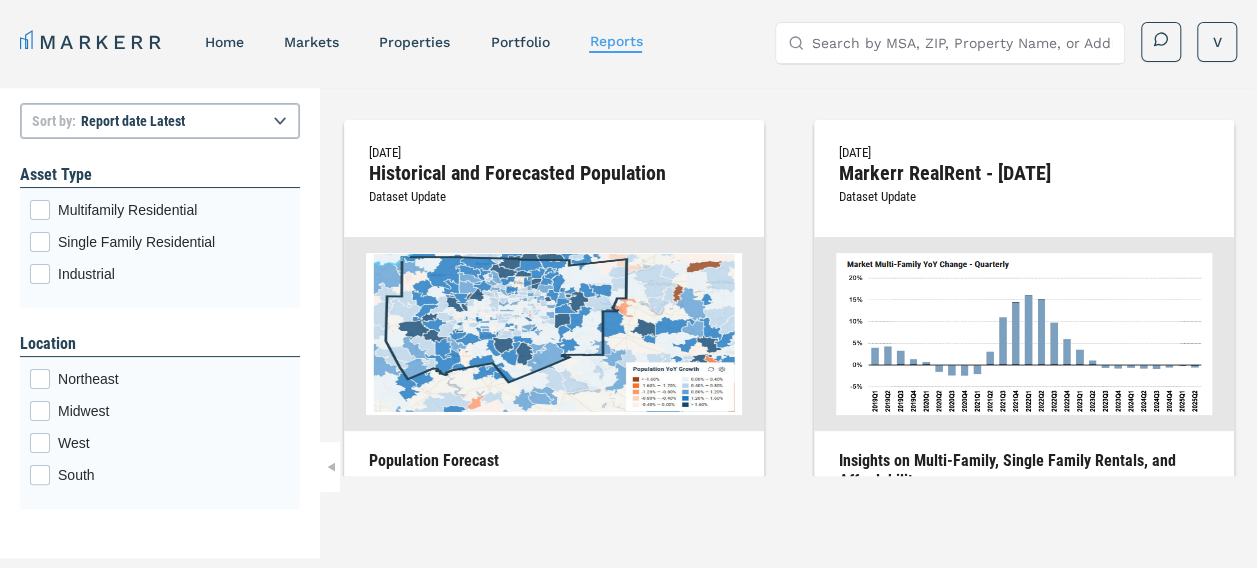 click on "Search by MSA, ZIP, Property Name, or Address" at bounding box center (962, 43) 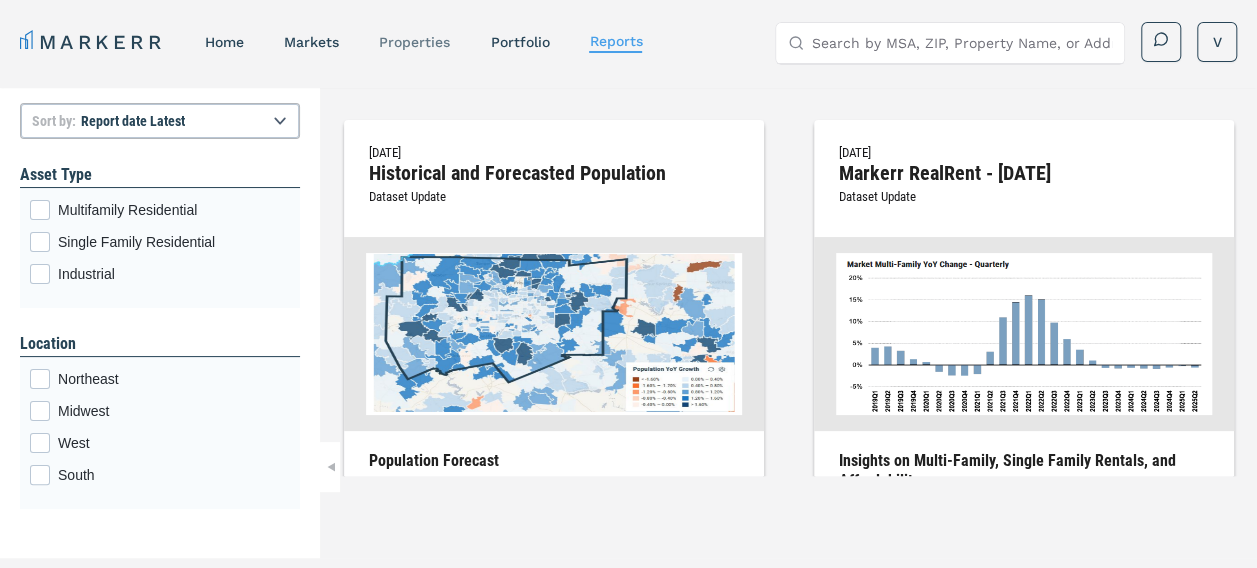 click on "properties" at bounding box center (414, 42) 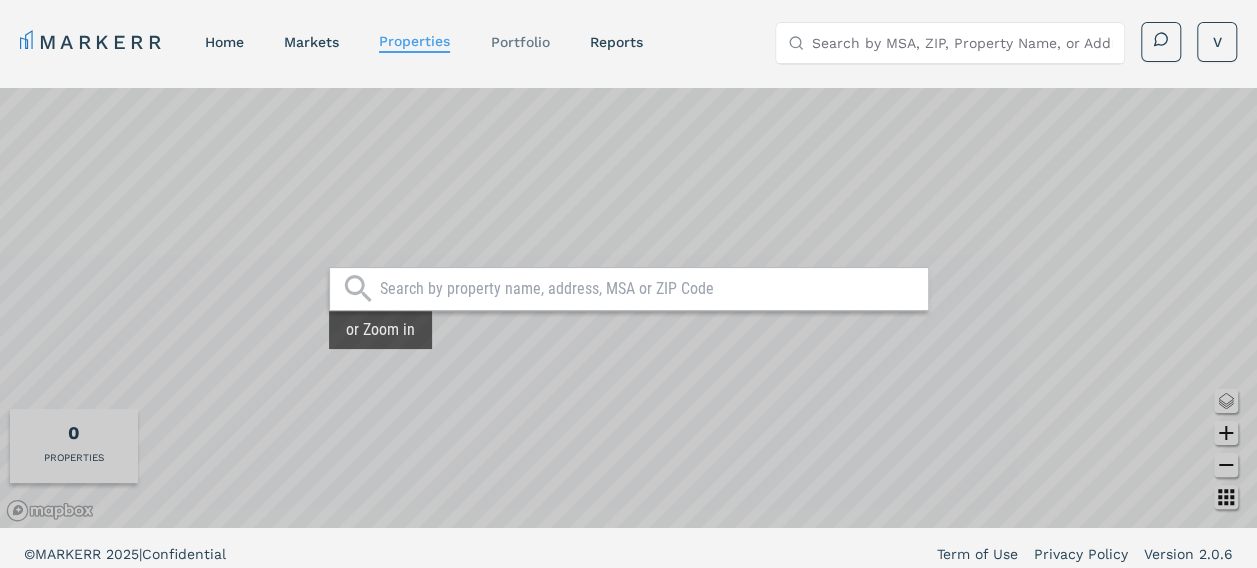 click on "Portfolio" at bounding box center (519, 42) 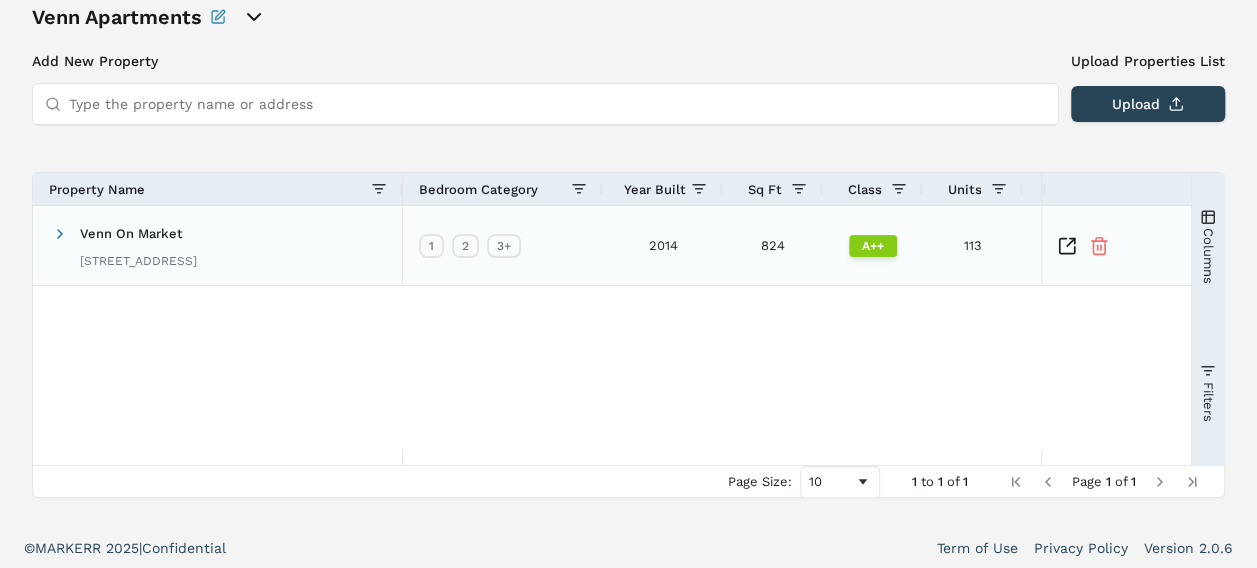 scroll, scrollTop: 113, scrollLeft: 0, axis: vertical 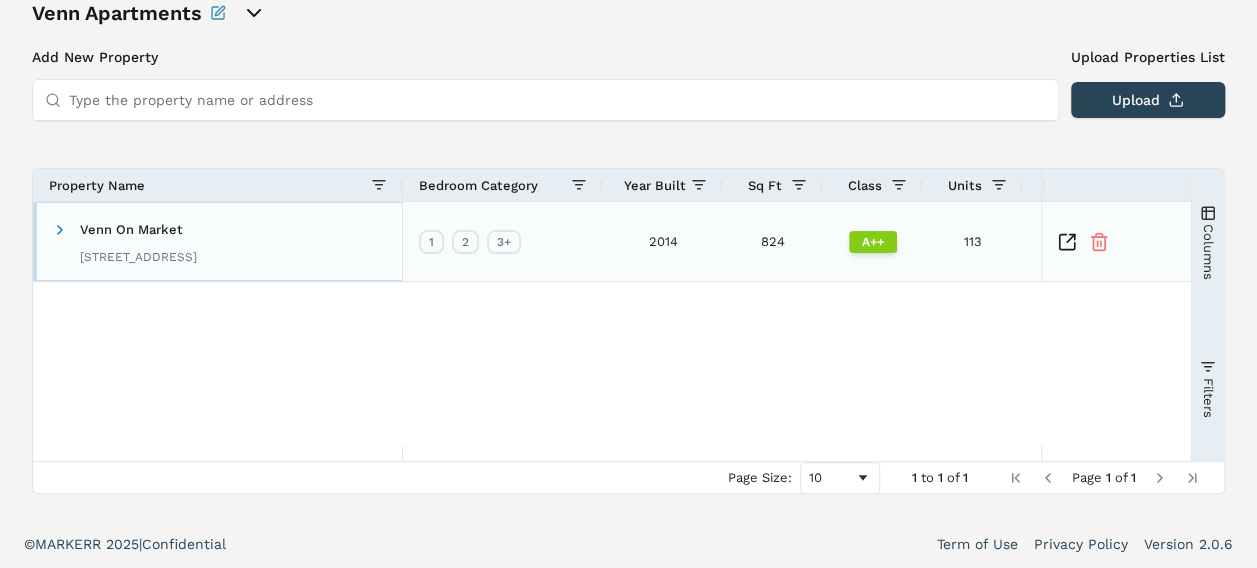 click on "Venn On Market" at bounding box center [131, 229] 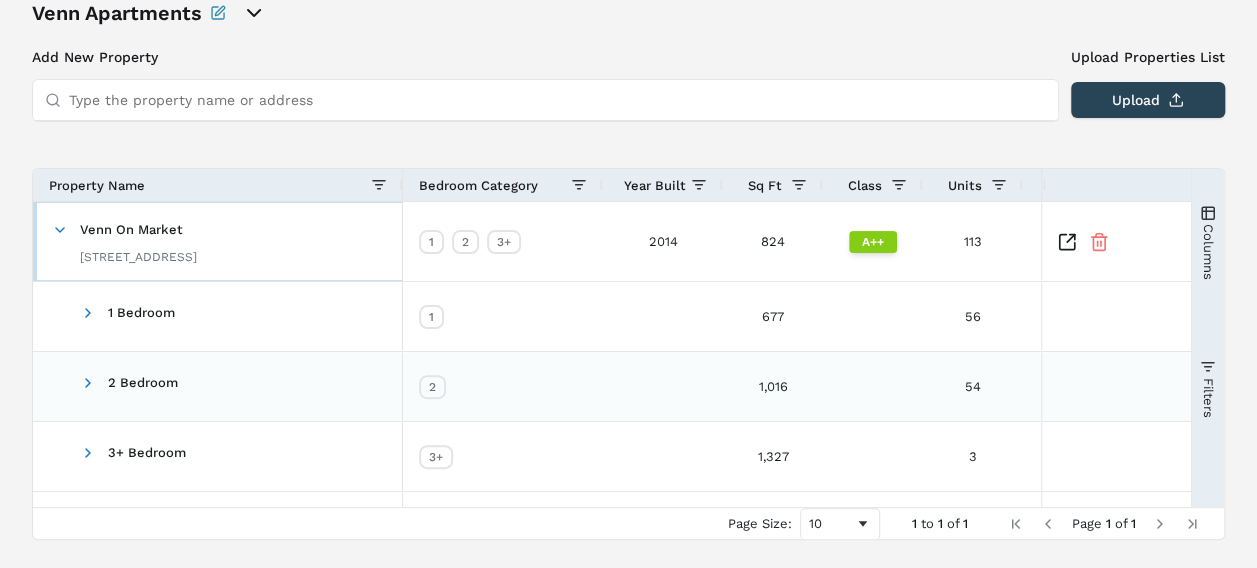 scroll, scrollTop: 160, scrollLeft: 0, axis: vertical 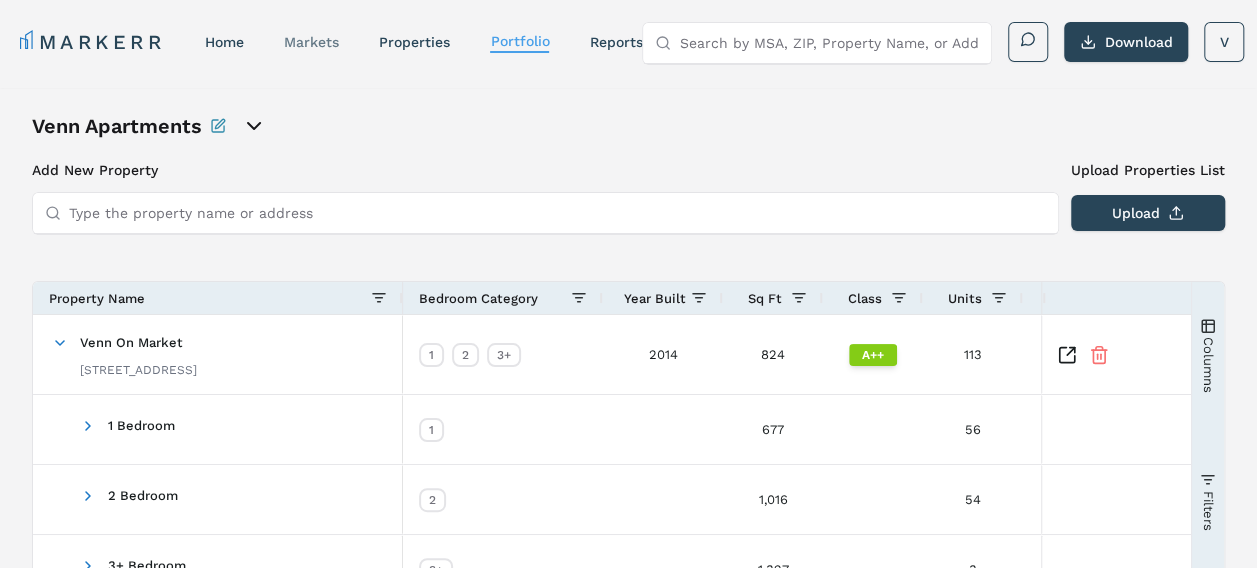 click on "markets" at bounding box center [311, 42] 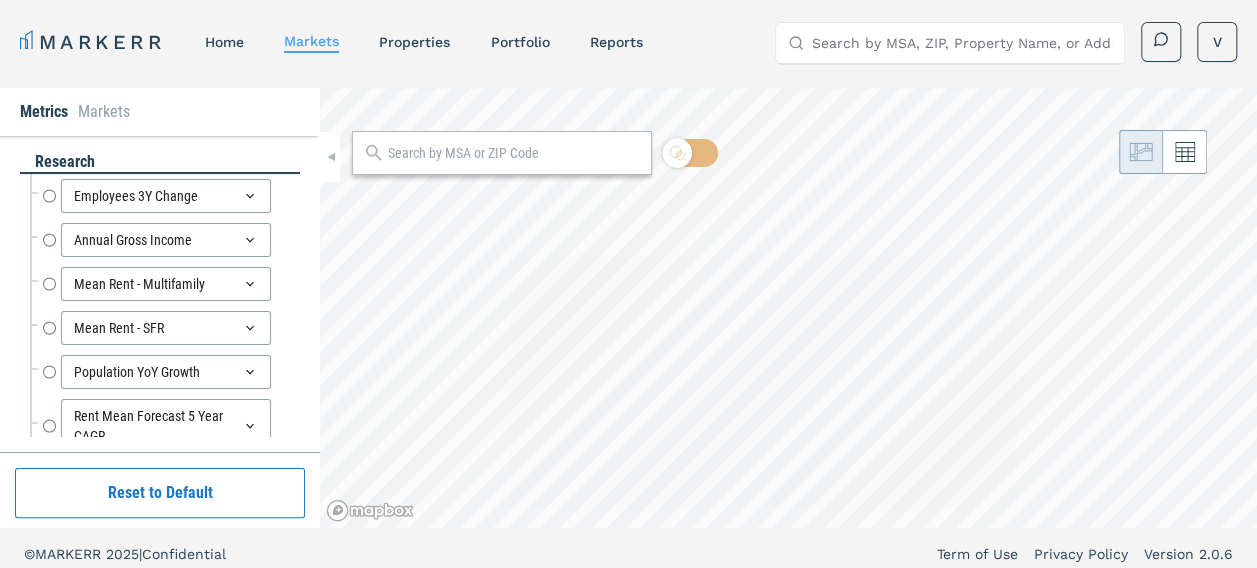 radio on "true" 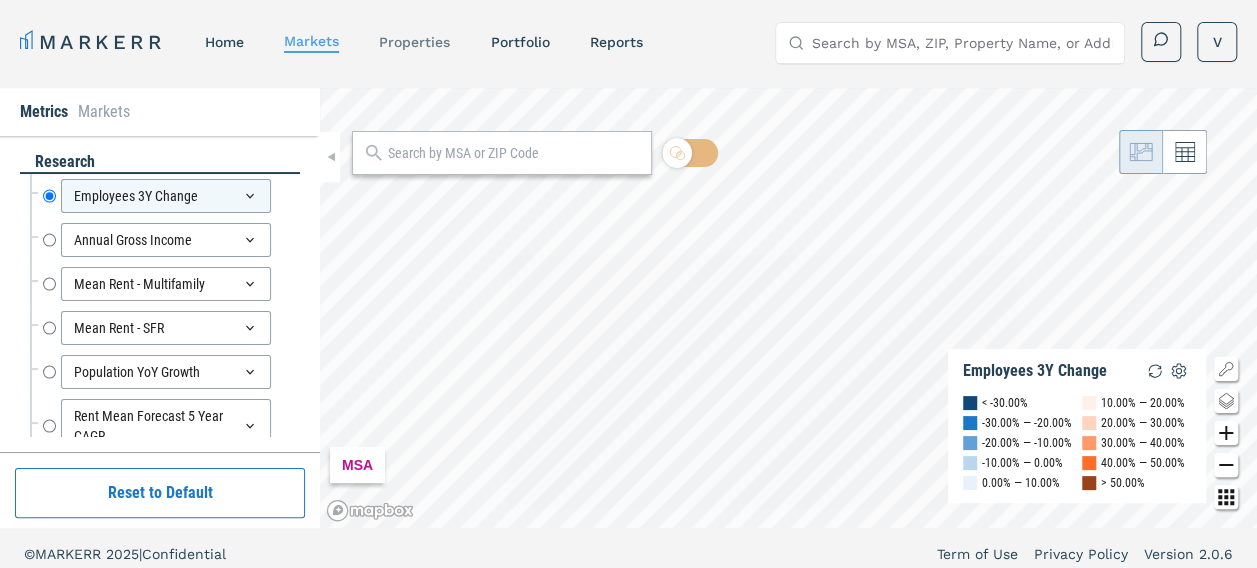 click on "properties" at bounding box center (414, 42) 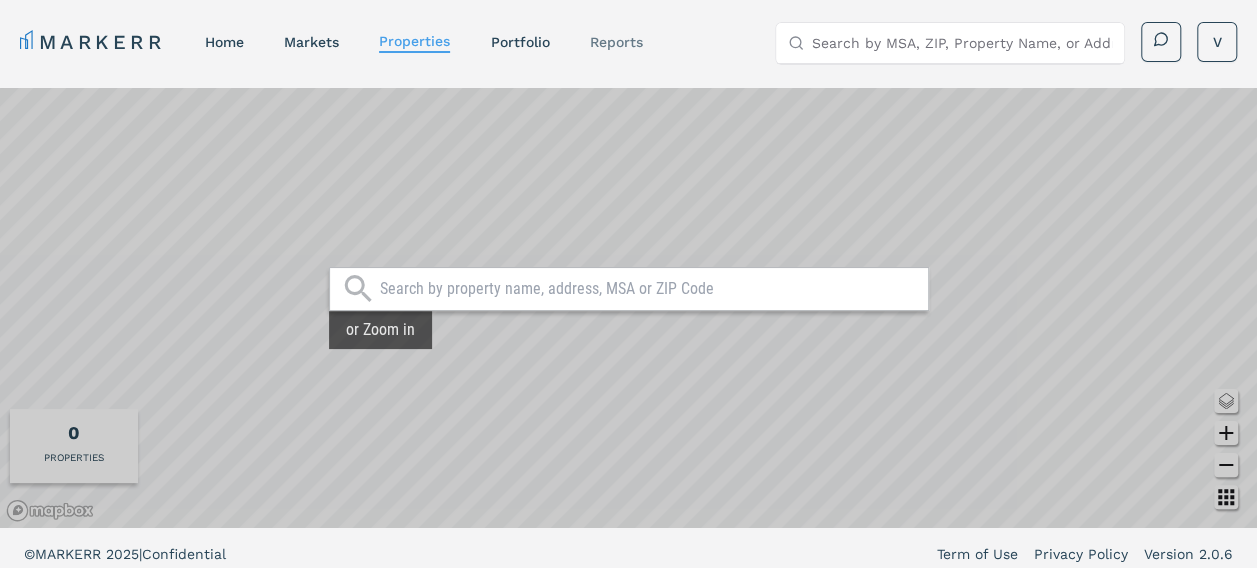 click on "reports" at bounding box center [615, 42] 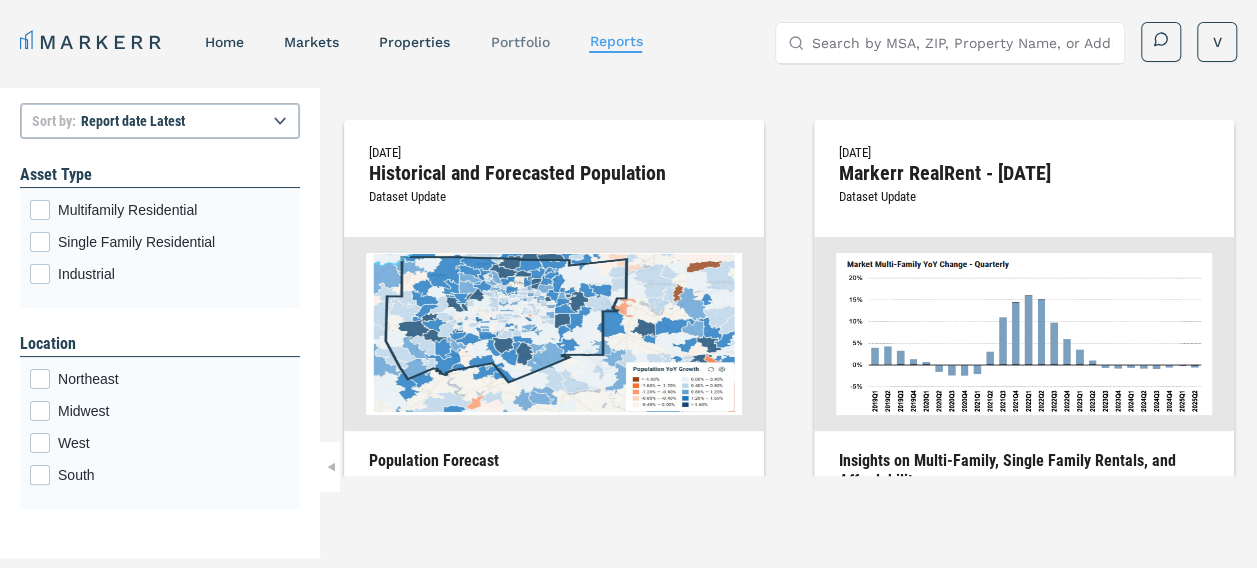click on "Portfolio" at bounding box center [519, 42] 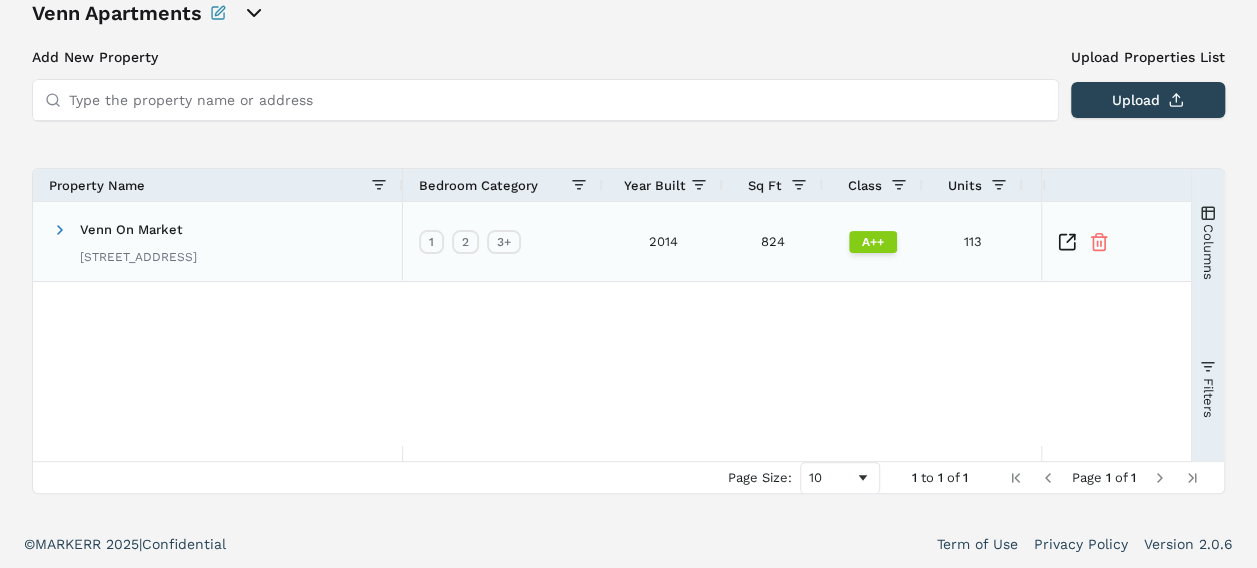 click on "[STREET_ADDRESS]" at bounding box center (138, 257) 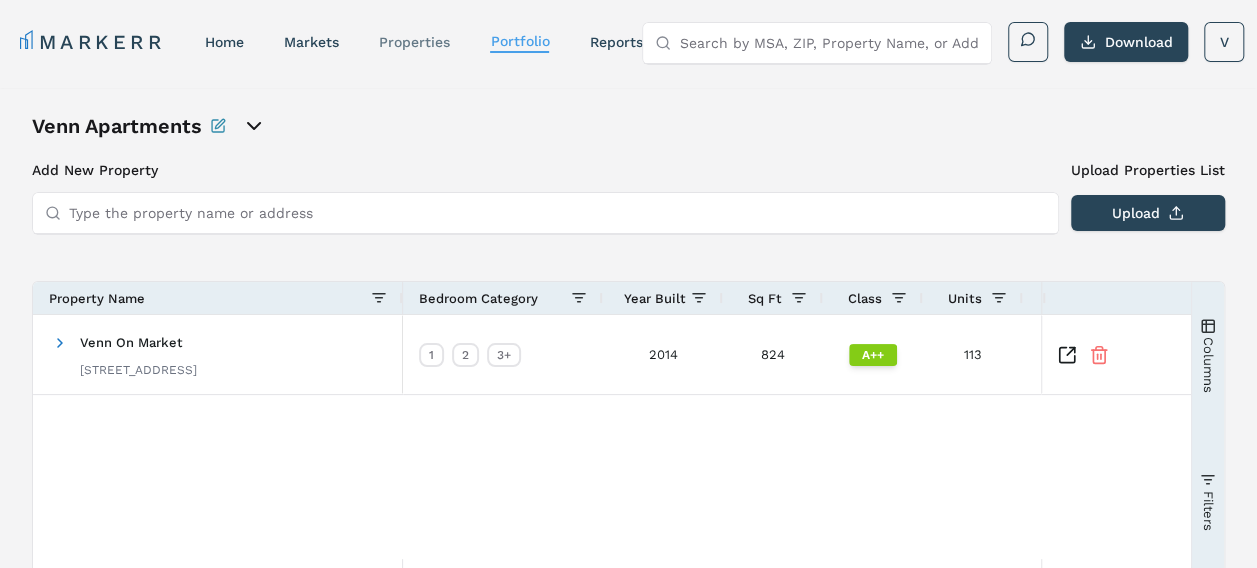 click on "properties" at bounding box center [414, 42] 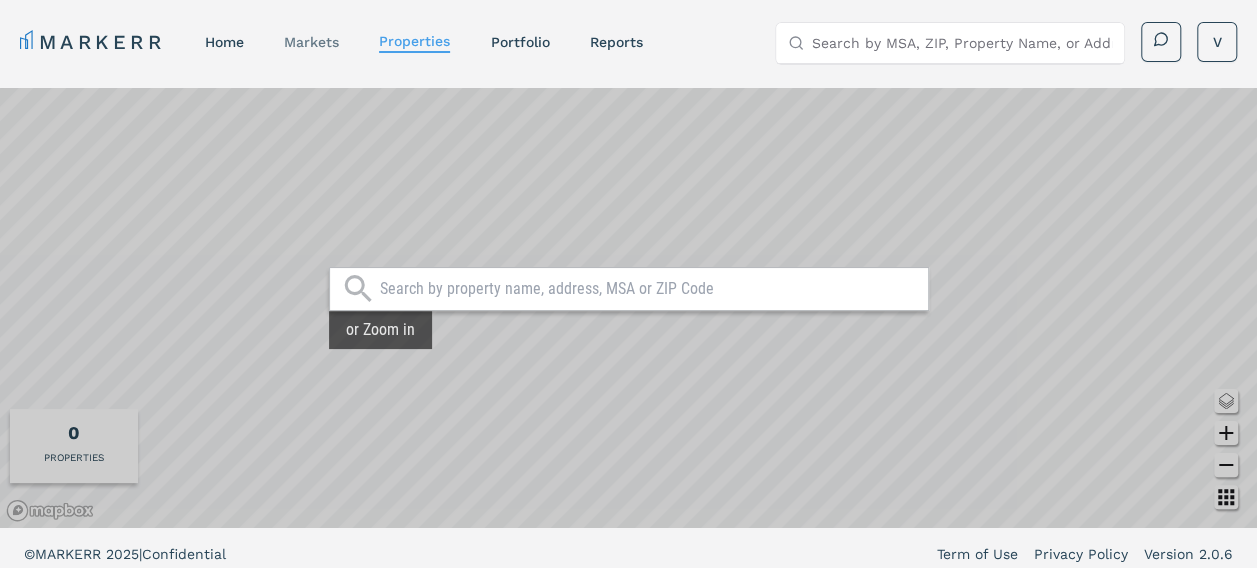 click on "markets" at bounding box center [311, 42] 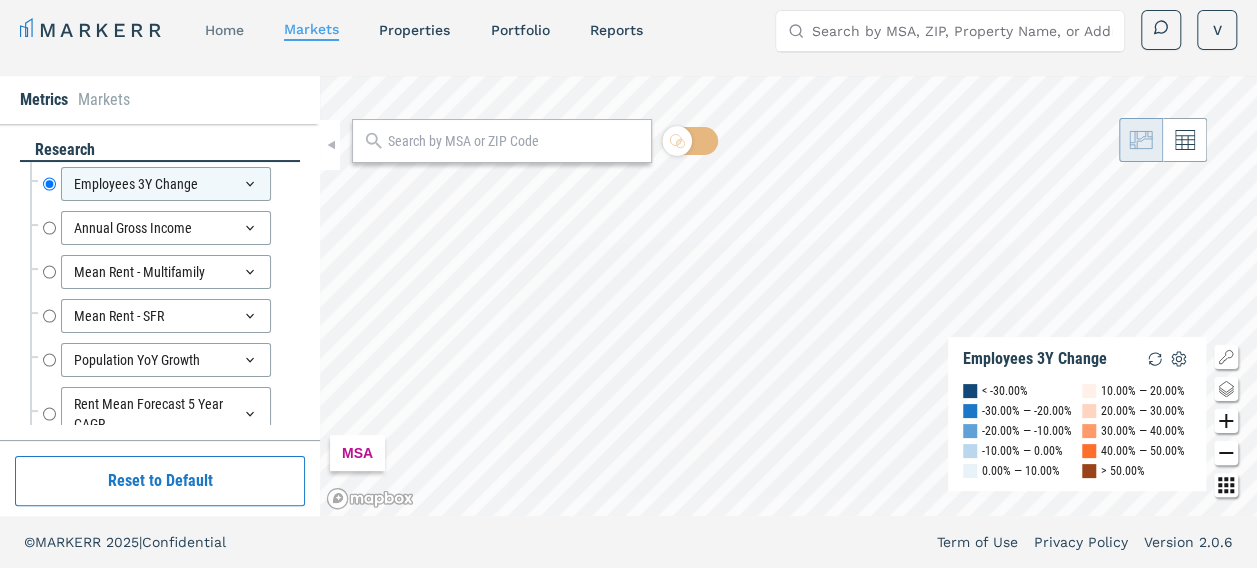 click on "home" at bounding box center [224, 30] 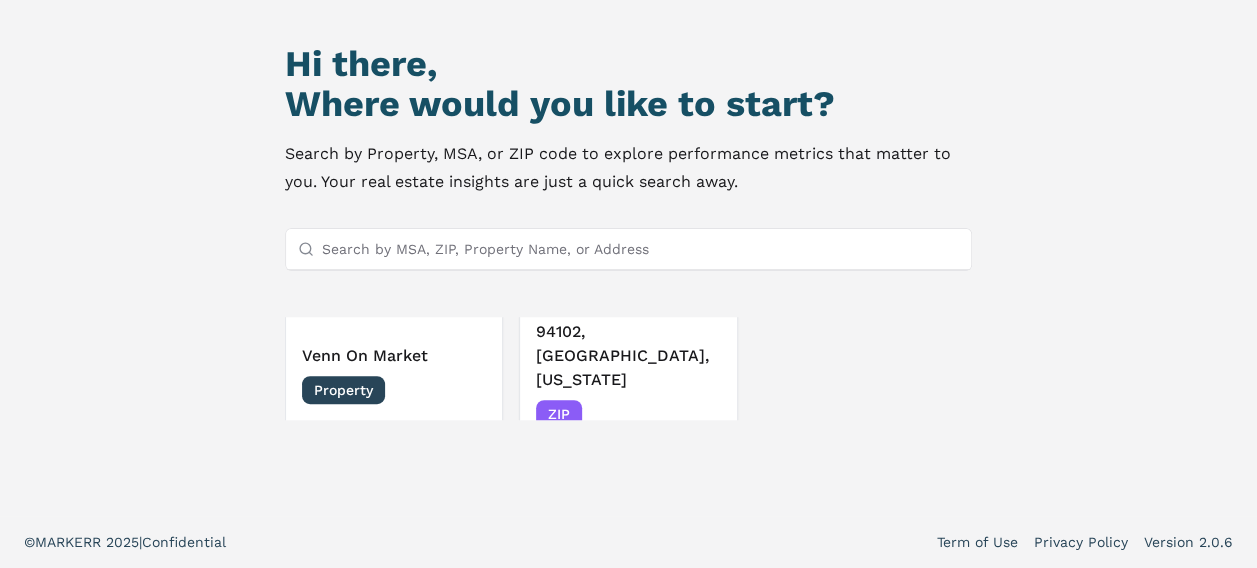 click on "Property" at bounding box center [343, 390] 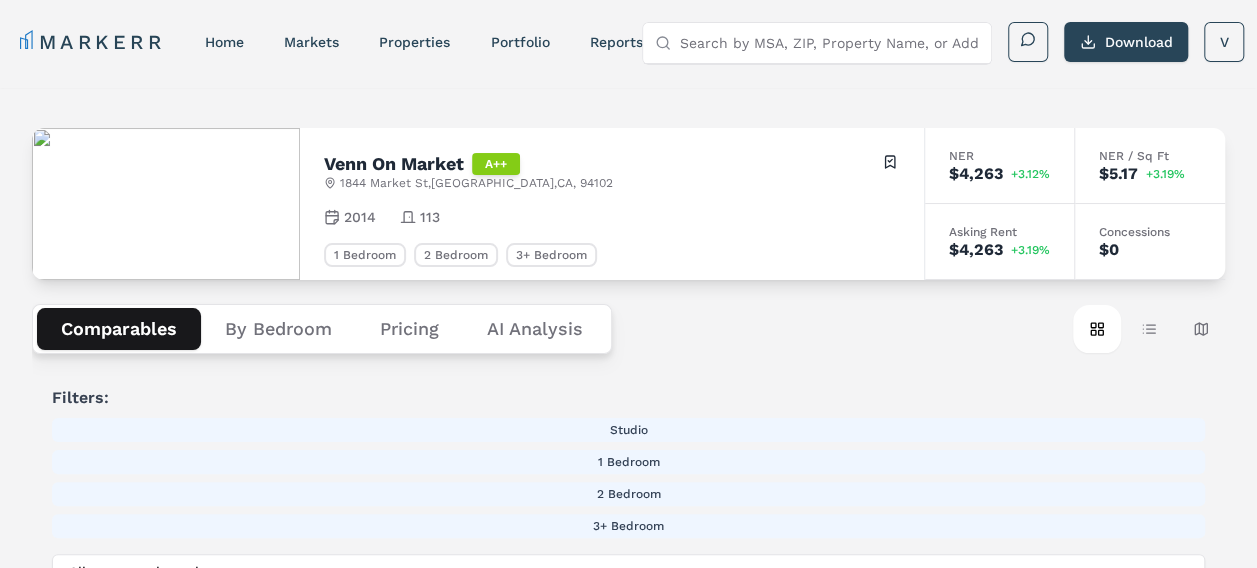 click on "Venn On Market" at bounding box center [394, 164] 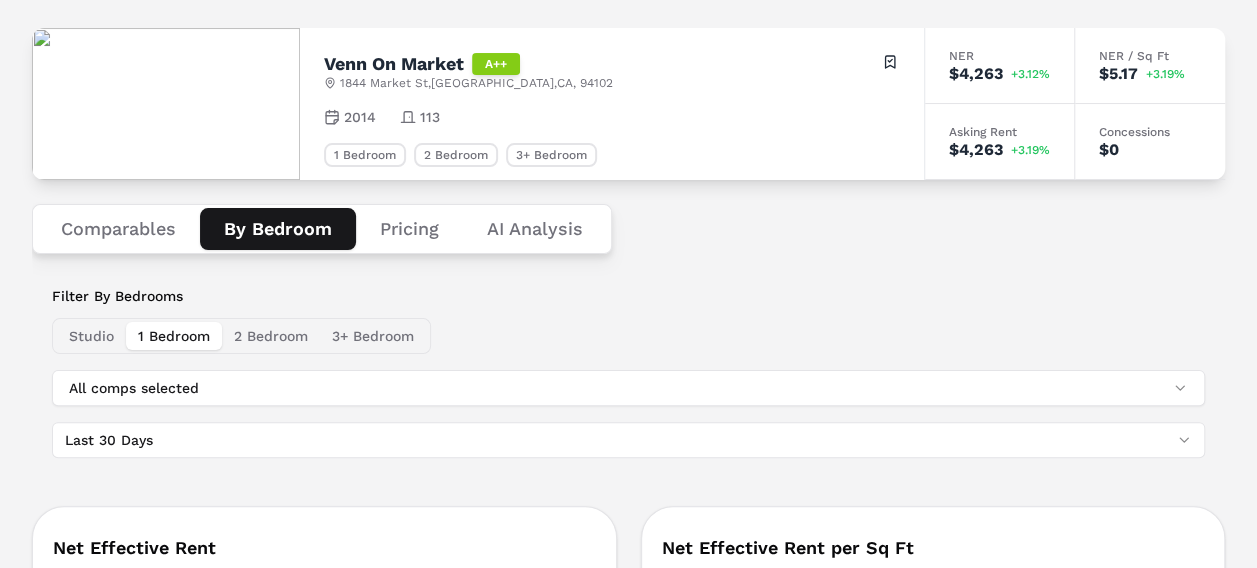 click on "Pricing" at bounding box center [409, 229] 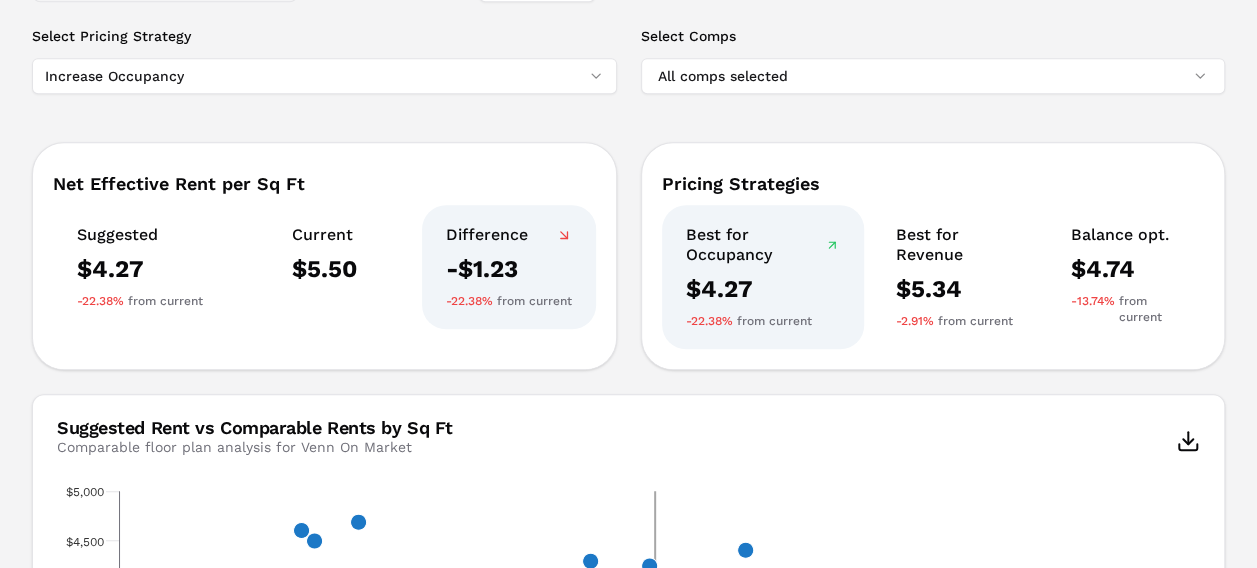 click on "Net Effective Rent per Sq Ft" at bounding box center [324, 184] 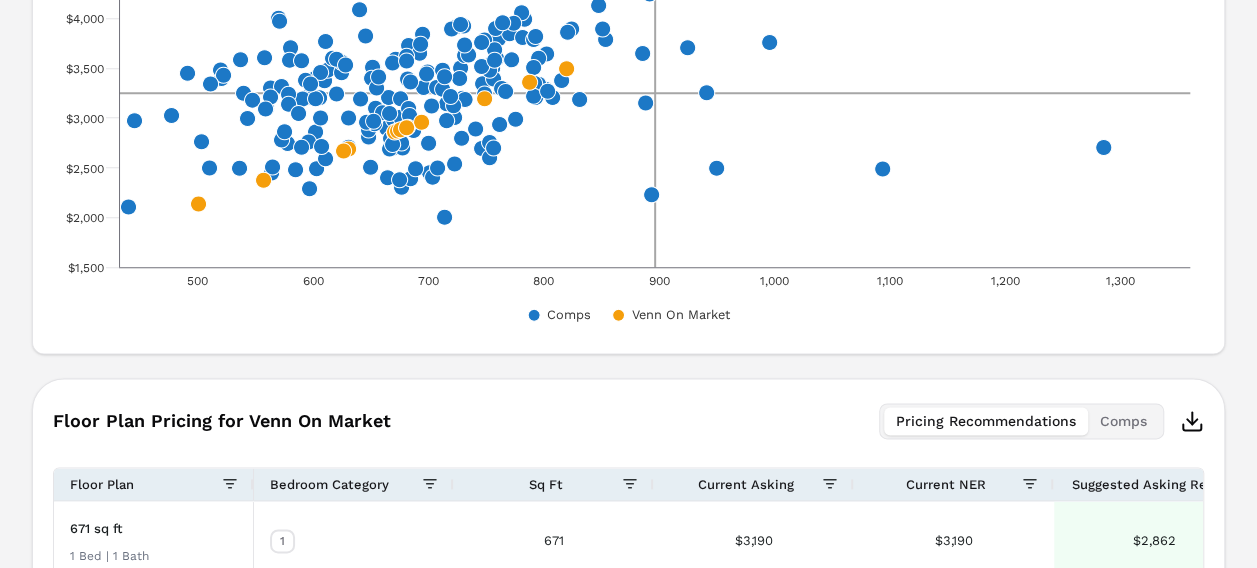 scroll, scrollTop: 1007, scrollLeft: 0, axis: vertical 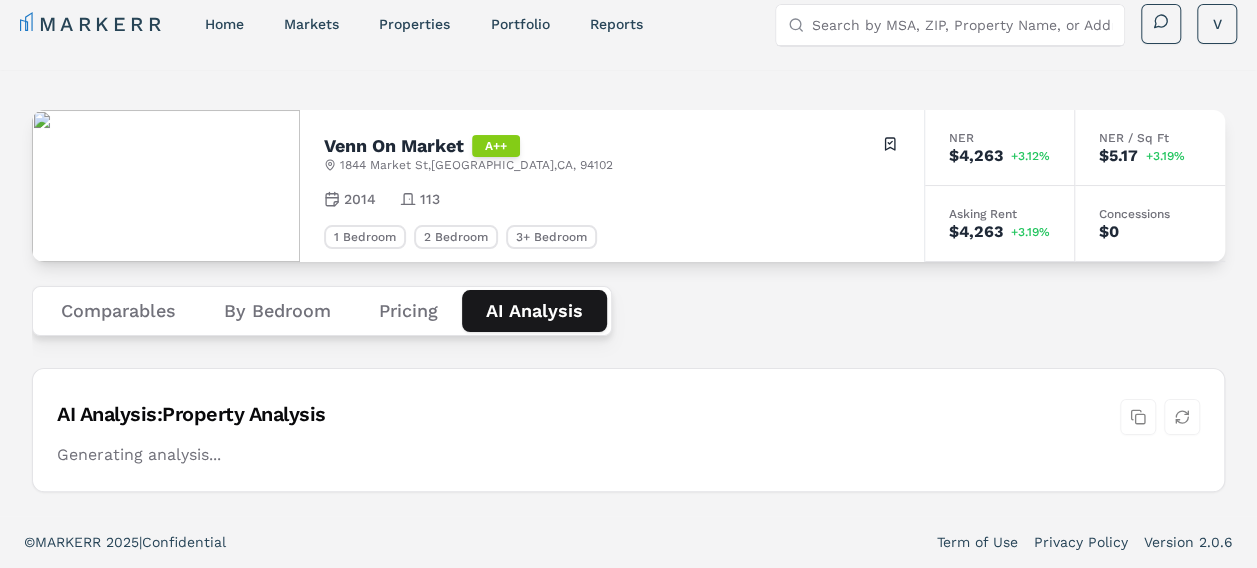 click on "Venn On Market A++ [STREET_ADDRESS] Toggle portfolio menu 2014 113 1 Bedroom 2 Bedroom 3+ Bedroom NER $4,263 +3.12% NER / Sq Ft $5.17 +3.19% Asking Rent $4,263 +3.19% Concessions $0 Comparables By Bedroom Pricing AI Analysis AI Analysis:  Property Analysis Generating analysis..." at bounding box center [628, 293] 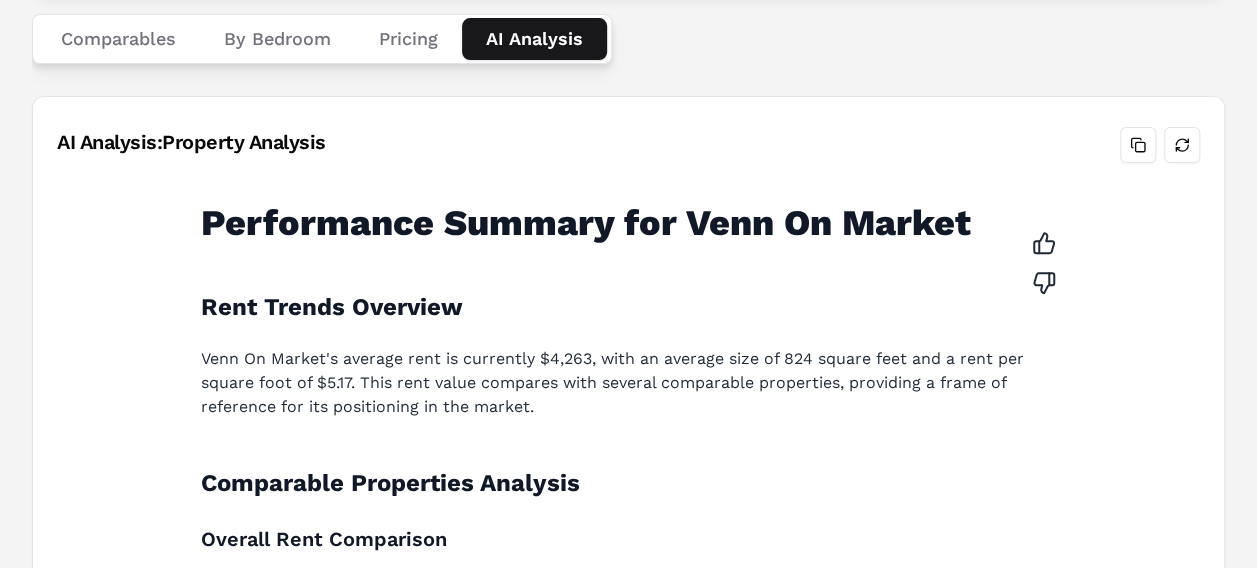 scroll, scrollTop: 321, scrollLeft: 0, axis: vertical 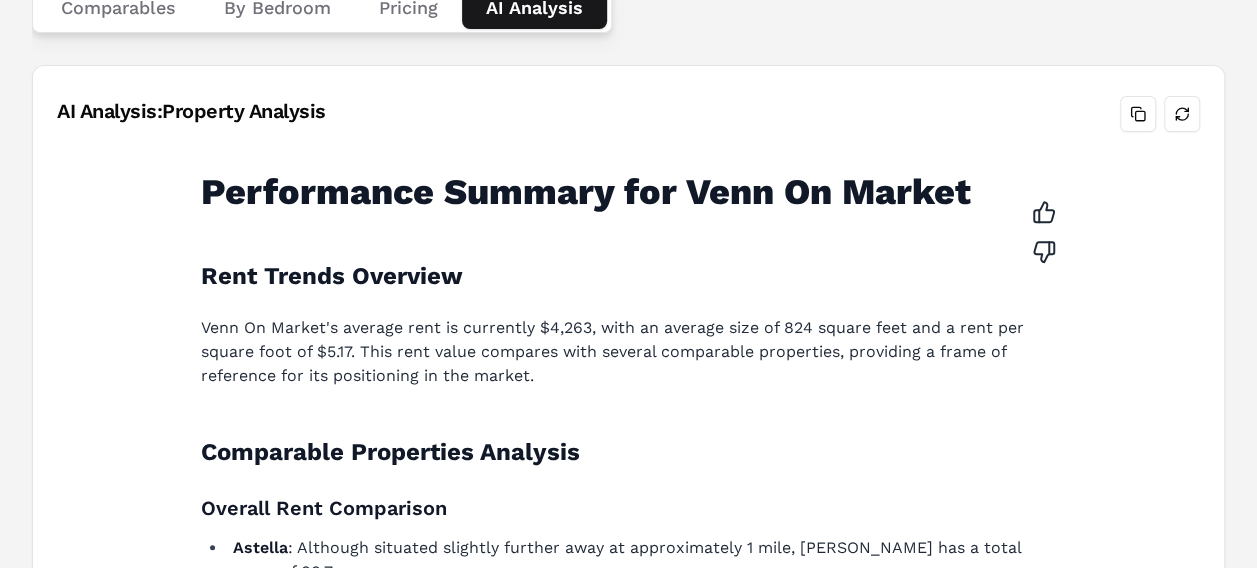 click on "Pricing" at bounding box center [408, 8] 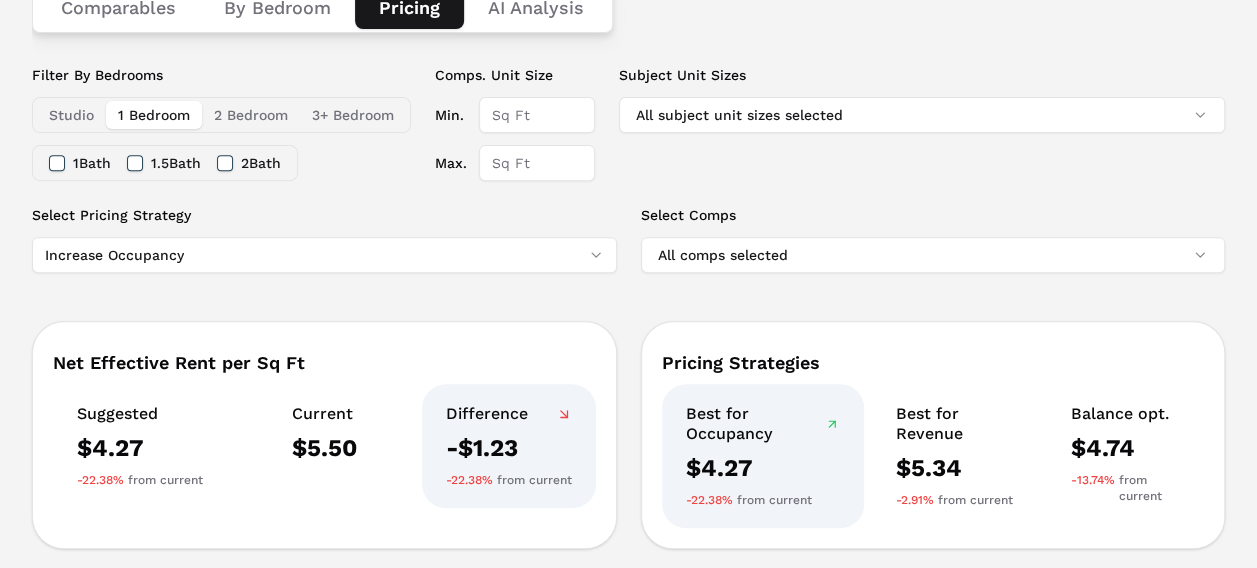 click on "MARKERR home markets properties Portfolio reports Search by MSA, ZIP, Property Name, or Address V MARKERR Toggle menu Search by MSA, ZIP, Property Name, or Address home markets properties Portfolio reports V Venn On Market A++ [STREET_ADDRESS] Toggle portfolio menu 2014 113 1 Bedroom 2 Bedroom 3+ Bedroom NER $4,263 +3.12% NER / Sq Ft $5.17 +3.19% Asking Rent $4,263 +3.19% Concessions $0 Comparables By Bedroom Pricing AI Analysis Filter By Bedrooms Studio 1 Bedroom 2 Bedroom 3+ Bedroom 1  Bath 1.5  Bath 2  Bath Comps. Unit Size Min. Max. Subject Unit Sizes All subject unit sizes selected Select Pricing Strategy Increase Occupancy Select Comps All comps selected Net Effective Rent per Sq Ft Suggested   $4.27 -22.38%   from current Current   $5.50 Difference   -$1.23 -22.38%   from current Pricing Strategies Best for Occupancy   $4.27 -22.38%   from current Best for Revenue   $5.34 -2.91%   from current Balance opt.   $4.74 -13.74%   from current Chart View as data table, Chart 500" at bounding box center (628, 1118) 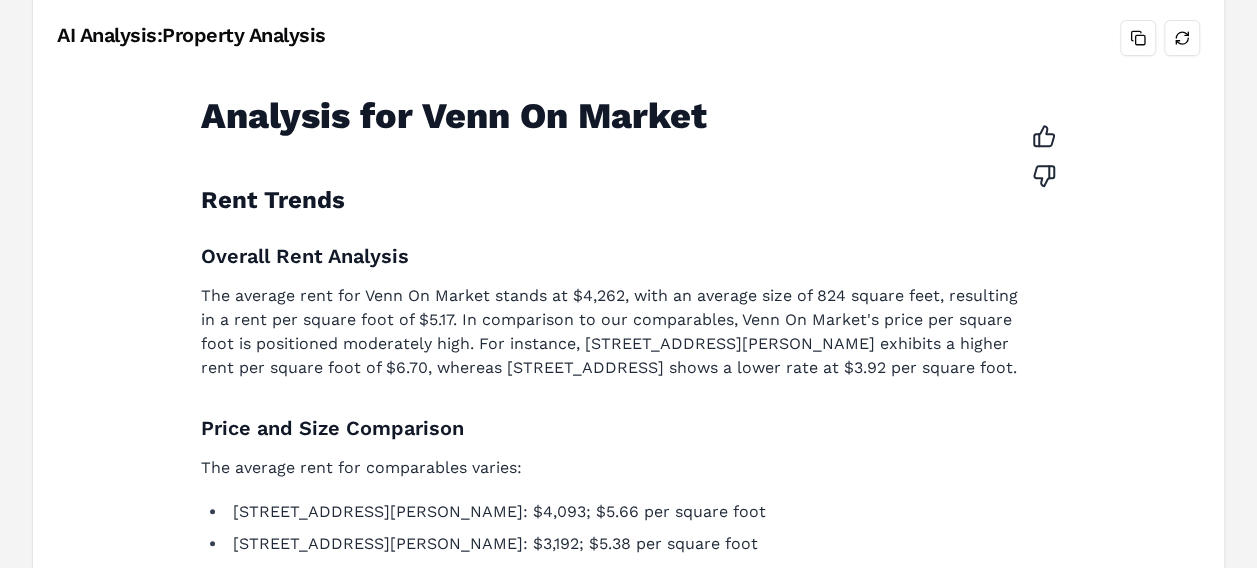 scroll, scrollTop: 377, scrollLeft: 0, axis: vertical 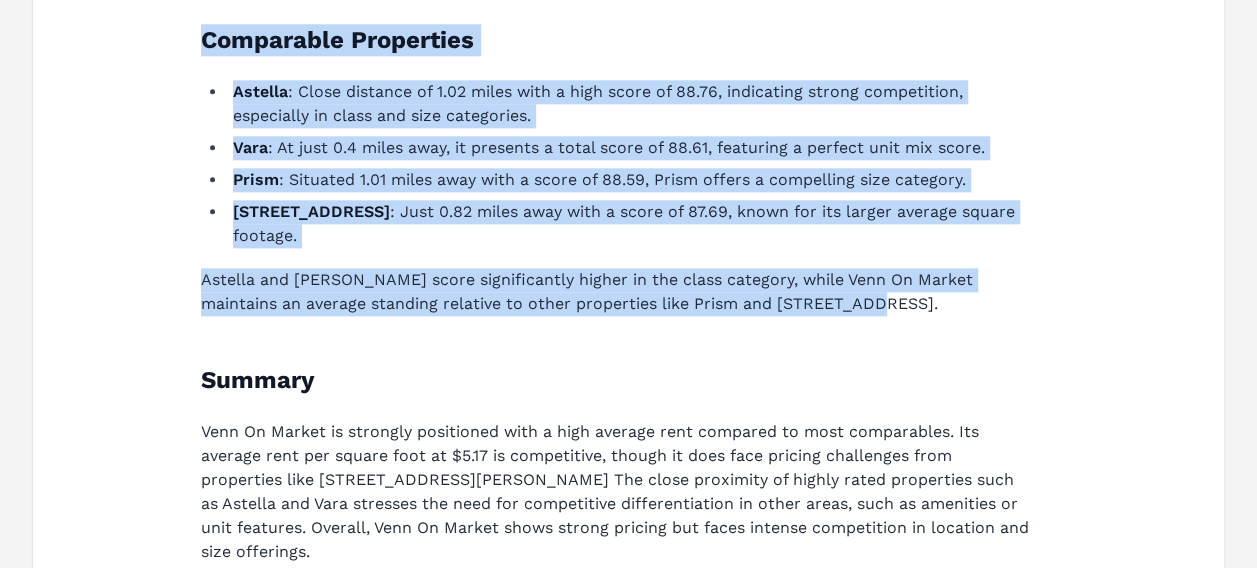 drag, startPoint x: 200, startPoint y: 313, endPoint x: 841, endPoint y: 311, distance: 641.0031 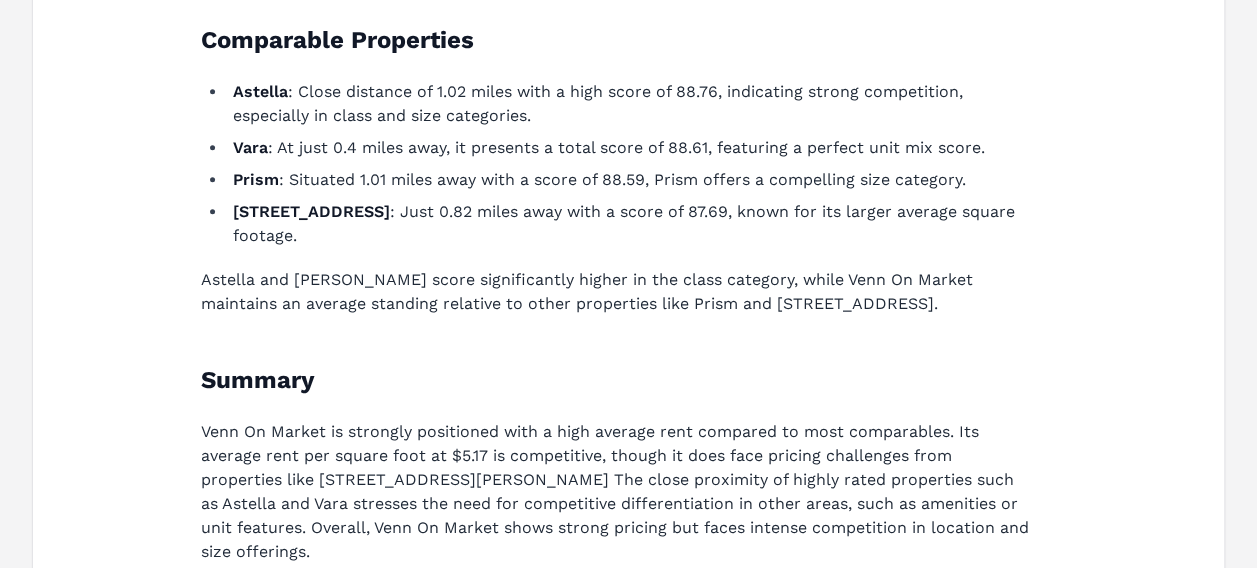 click on "Analysis for Venn On Market
Rent Trends
Overall Rent Analysis
The average rent for Venn On Market stands at $4,262, with an average size of 824 square feet, resulting in a rent per square foot of $5.17. In comparison to our comparables, Venn On Market's price per square foot is positioned moderately high. For instance, [STREET_ADDRESS][PERSON_NAME] exhibits a higher rent per square foot of $6.70, whereas [STREET_ADDRESS] shows a lower rate at $3.92 per square foot.
Price and Size Comparison
The average rent for comparables varies:
955-[STREET_ADDRESS][PERSON_NAME]: $4,093; $5.66 per square foot
[STREET_ADDRESS][PERSON_NAME]: $3,192; $5.38 per square foot
[STREET_ADDRESS][PERSON_NAME]: $4,206; $5.64 per square foot
Venn On Market's average rent per square foot is lower than [STREET_ADDRESS][PERSON_NAME] but higher than [STREET_ADDRESS], showcasing a competitive positioning in the market.
Comparable Properties
Astella : Close distance of 1.02 miles with a high score of 88.76, indicating strong competition, especially in class and size categories.
Vara
Prism" at bounding box center [628, 0] 